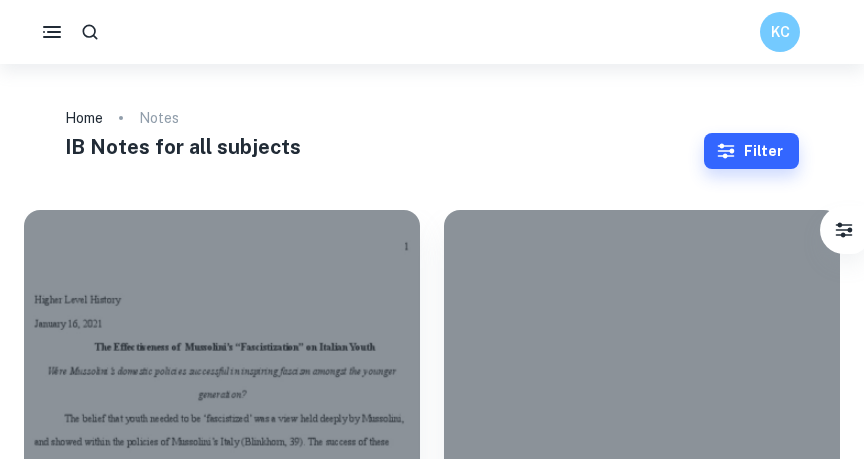 scroll, scrollTop: 0, scrollLeft: 0, axis: both 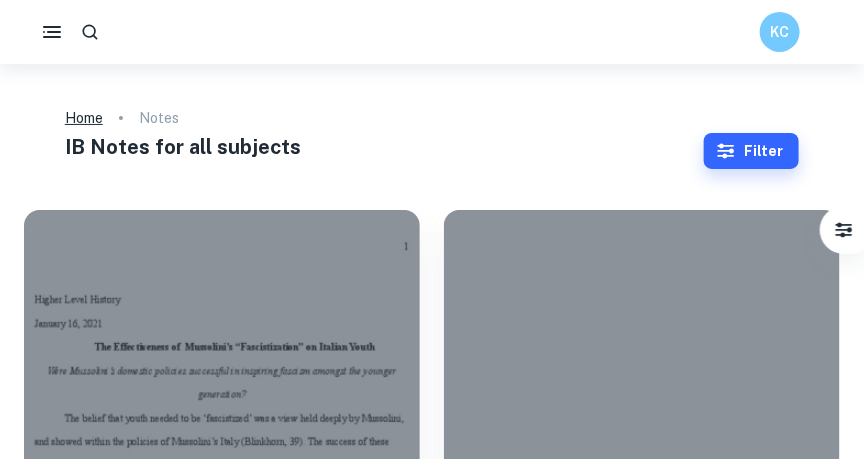 click on "Home" at bounding box center [84, 118] 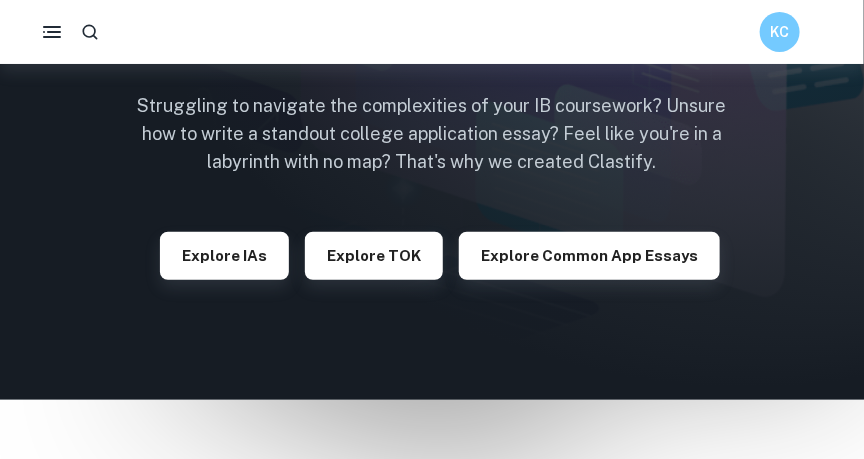 scroll, scrollTop: 285, scrollLeft: 0, axis: vertical 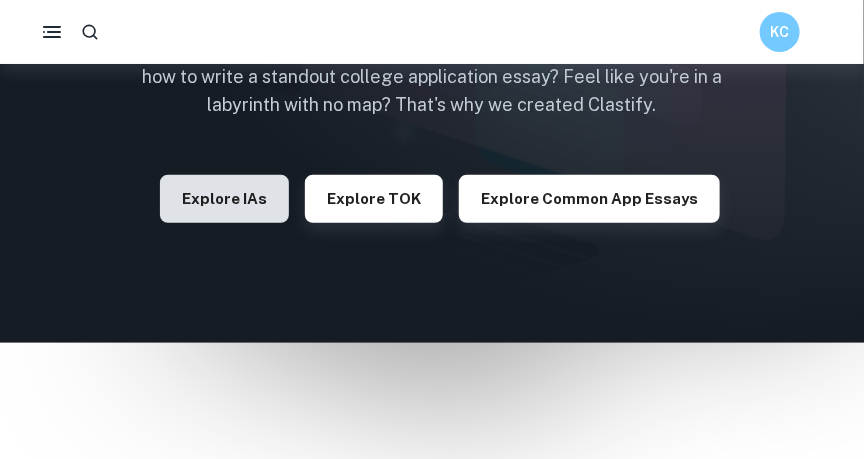 click on "Explore IAs" at bounding box center (224, 199) 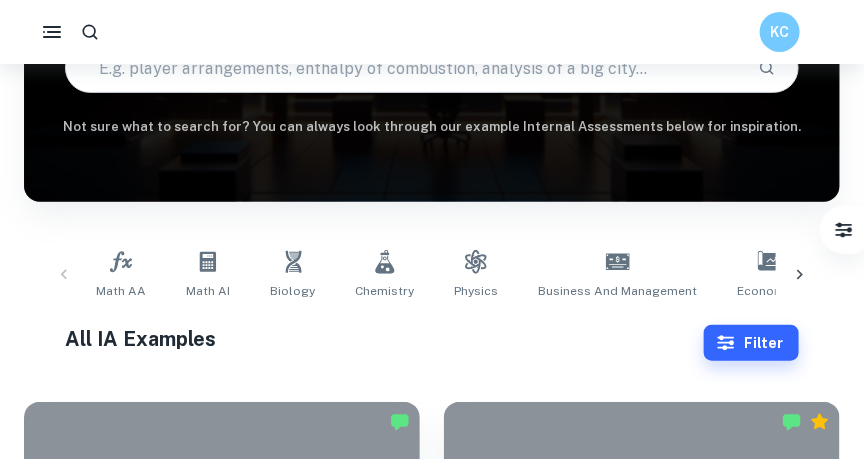 scroll, scrollTop: 285, scrollLeft: 0, axis: vertical 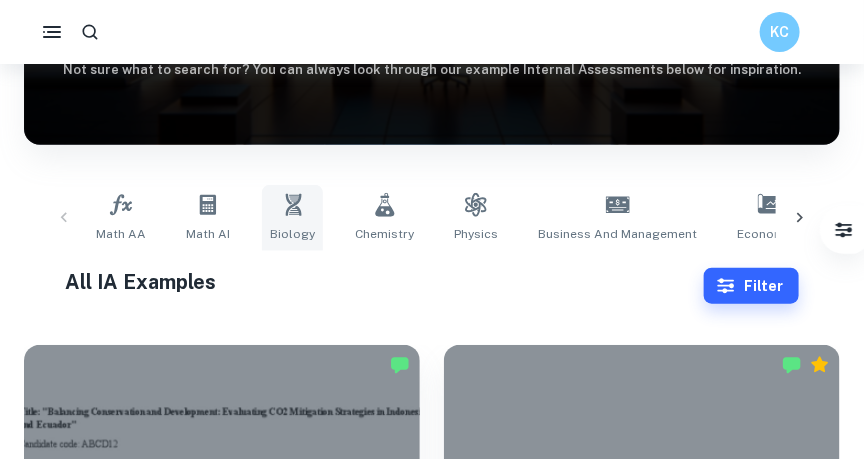 click 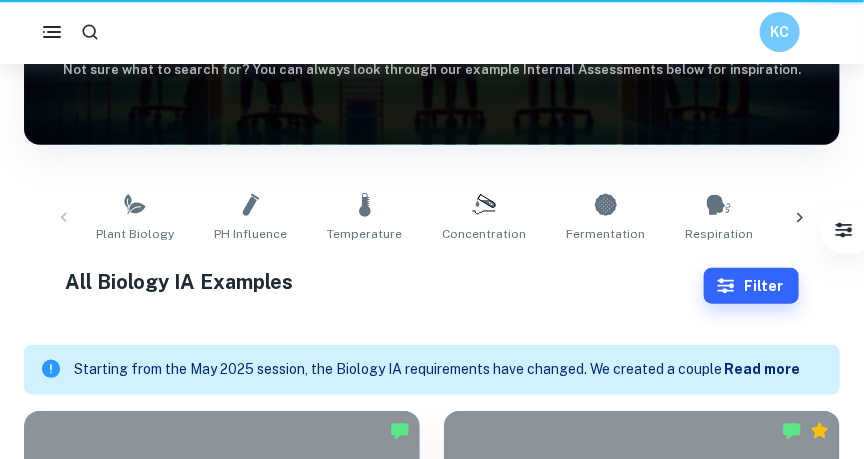 scroll, scrollTop: 0, scrollLeft: 0, axis: both 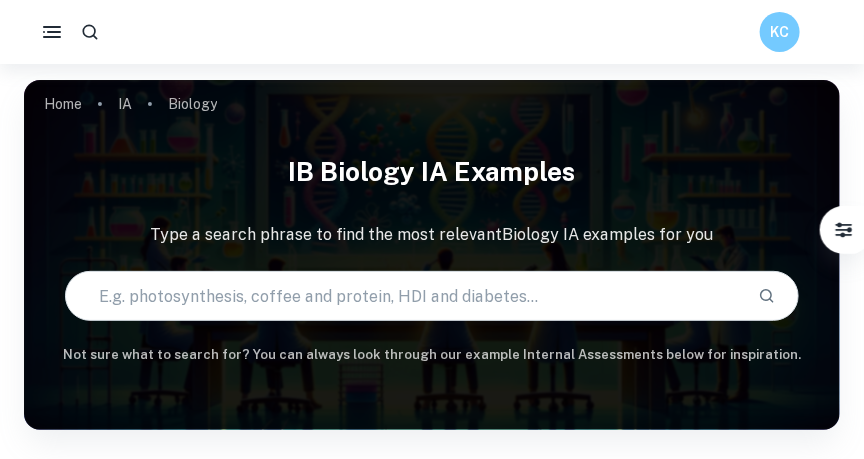 click at bounding box center [404, 296] 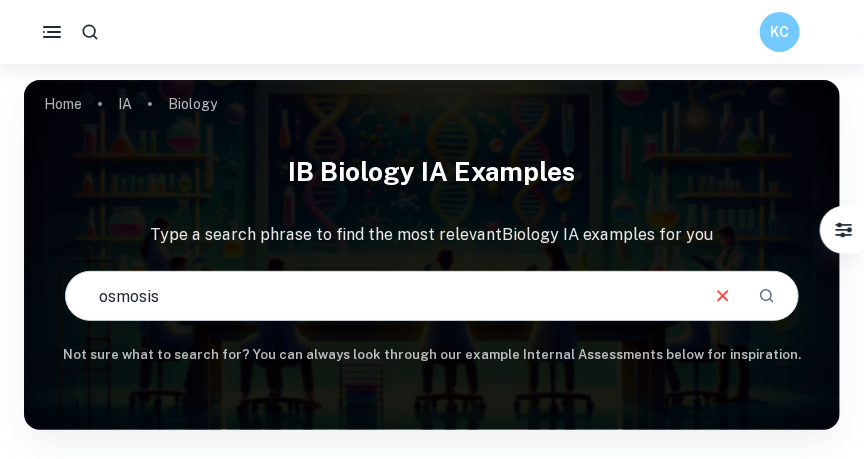 type on "osmosis" 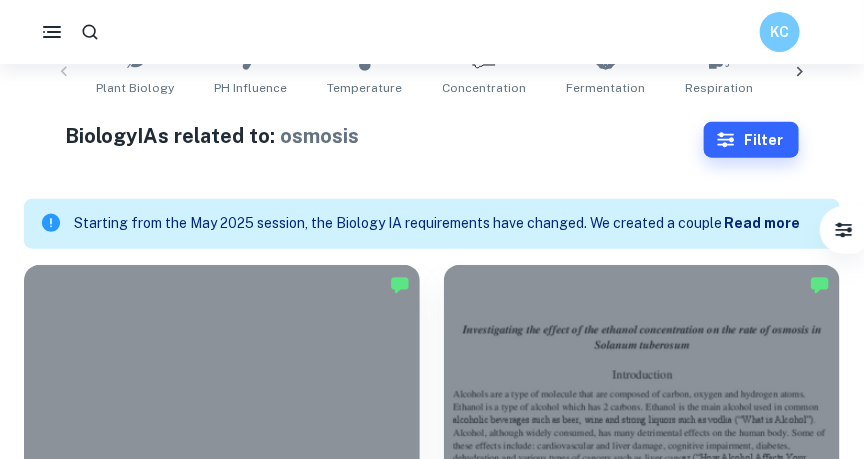 scroll, scrollTop: 514, scrollLeft: 0, axis: vertical 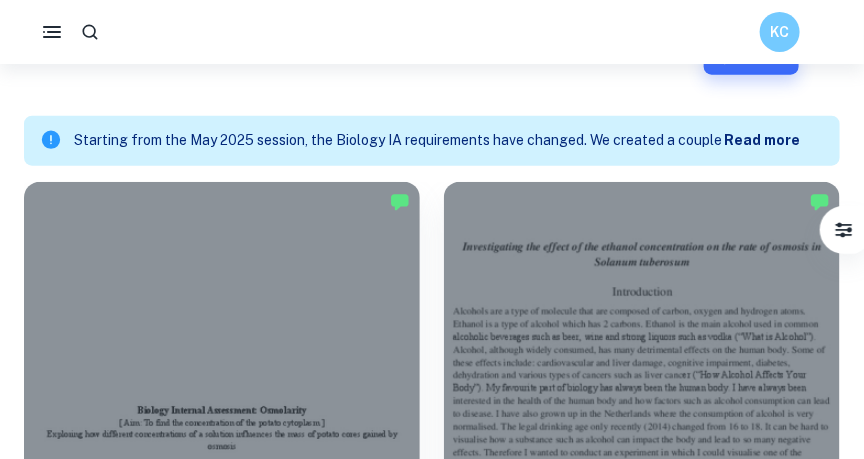 click on "Read more" at bounding box center [762, 140] 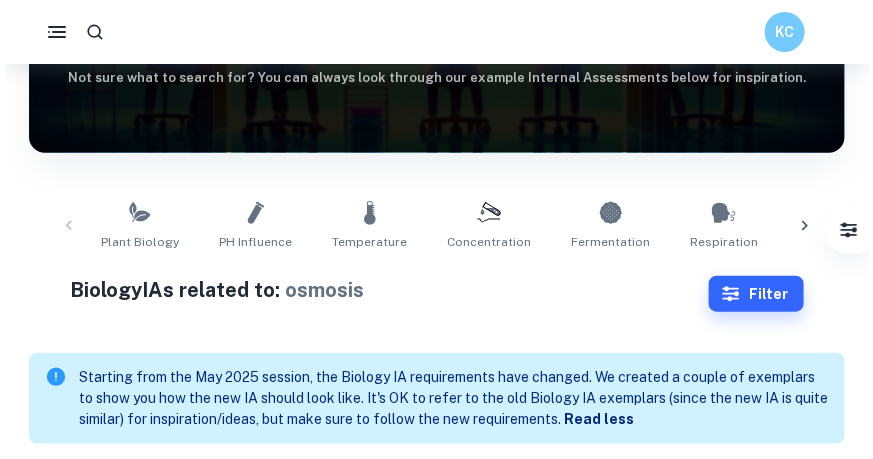 scroll, scrollTop: 285, scrollLeft: 0, axis: vertical 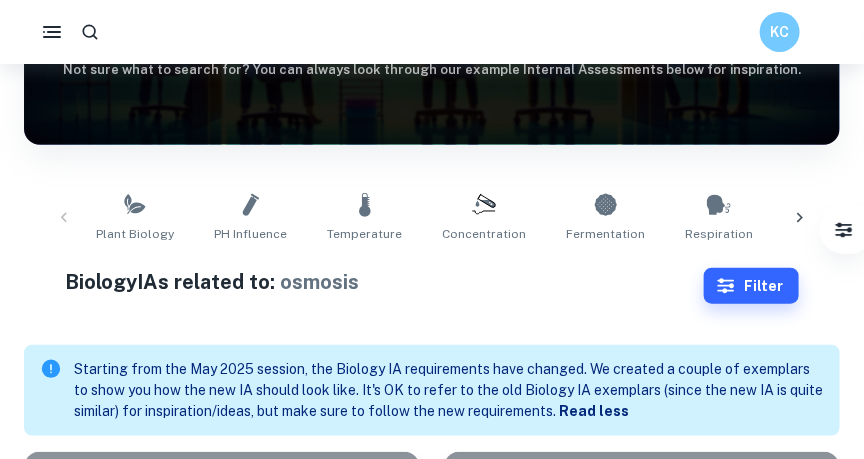 click on "Starting from the May 2025 session, the Biology IA requirements have changed.
We created a couple of exemplars to show you how the new IA should look like.
It's OK to refer to the old Biology IA exemplars (since the new IA is quite similar) for inspiration/ideas,
but make sure to follow the new requirements.   Read less" at bounding box center (449, 390) 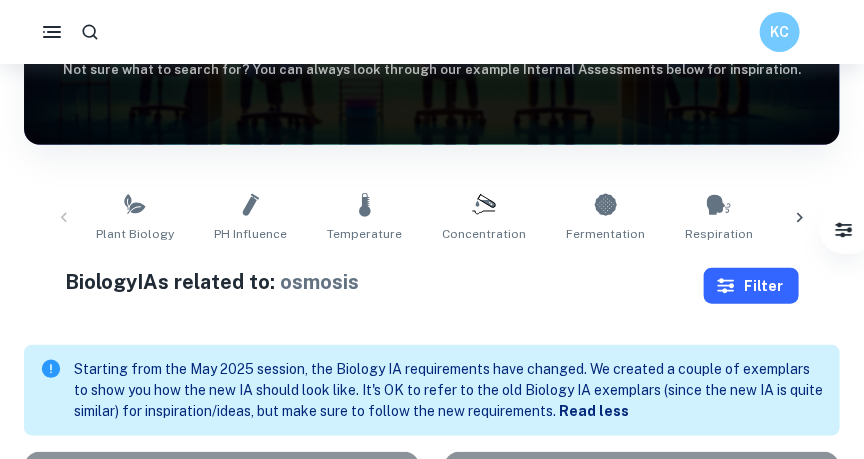 click 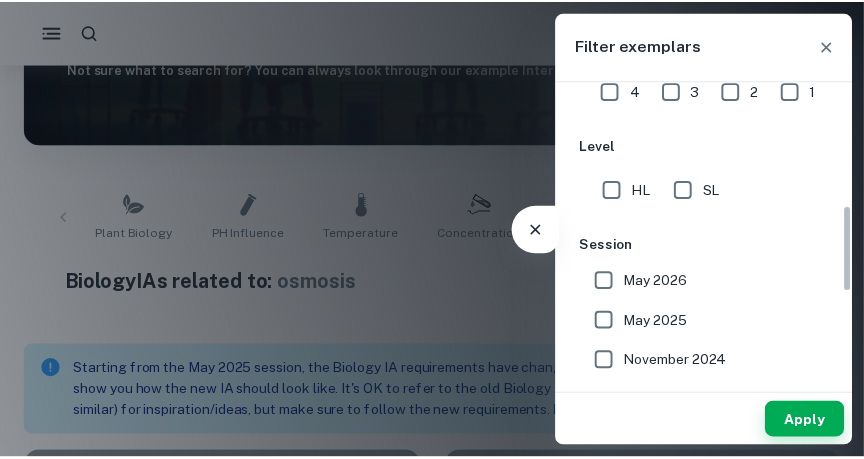 scroll, scrollTop: 514, scrollLeft: 0, axis: vertical 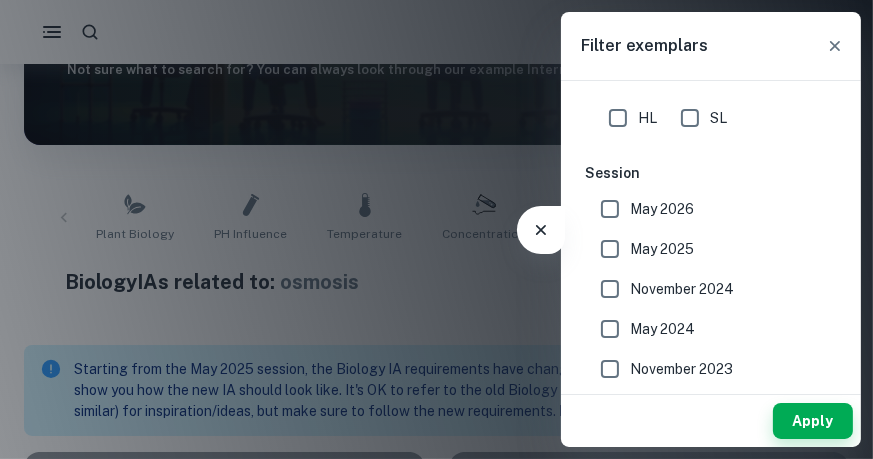 click on "May 2025" at bounding box center (610, 249) 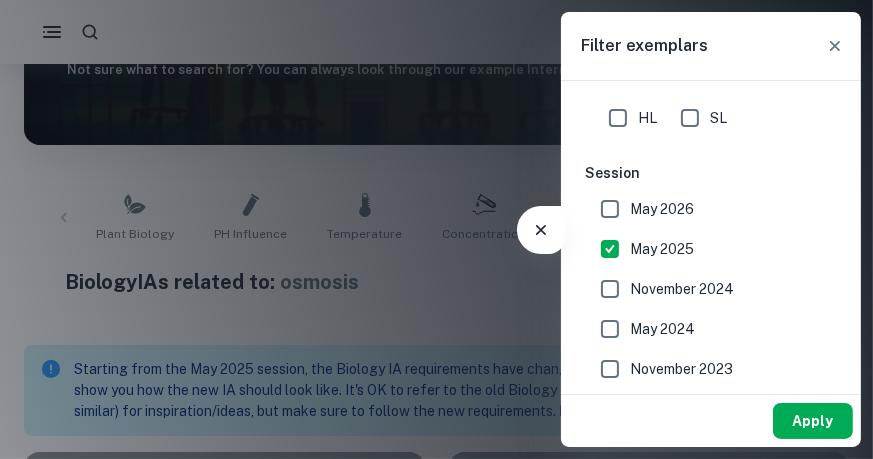click on "Apply" at bounding box center [813, 421] 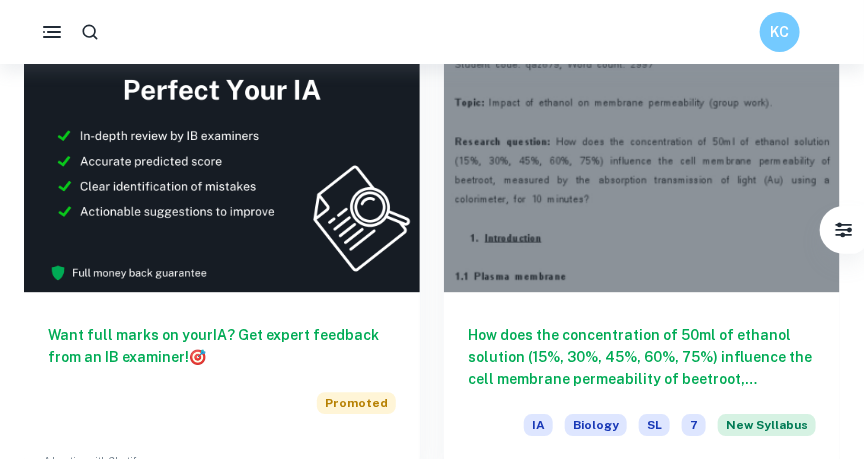 scroll, scrollTop: 1200, scrollLeft: 0, axis: vertical 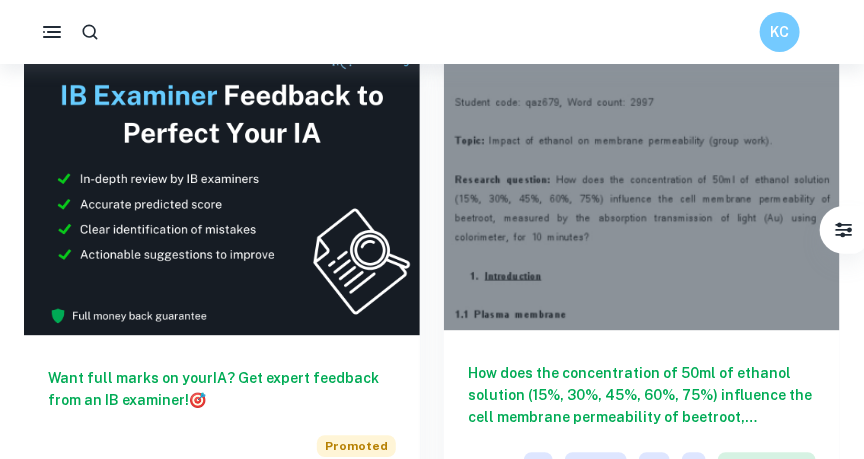 click at bounding box center (642, 181) 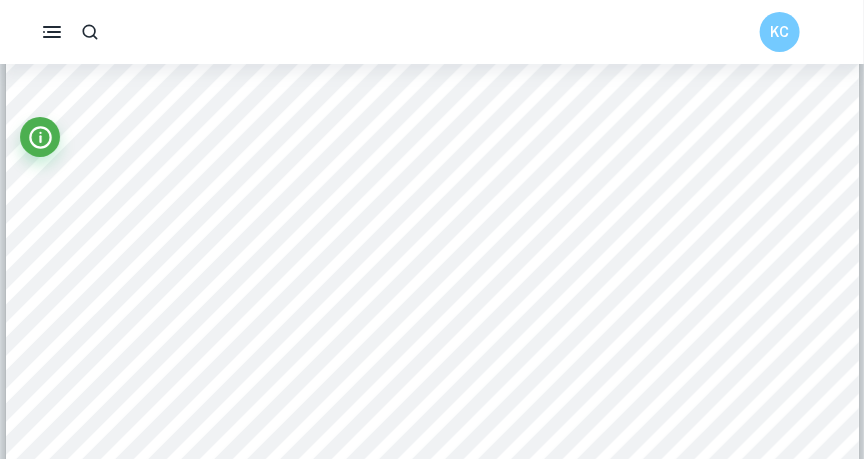 scroll, scrollTop: 1714, scrollLeft: 0, axis: vertical 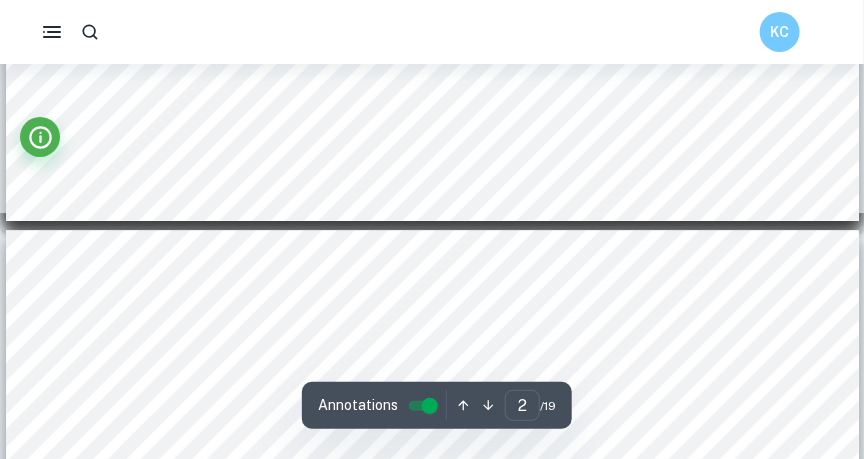 type on "3" 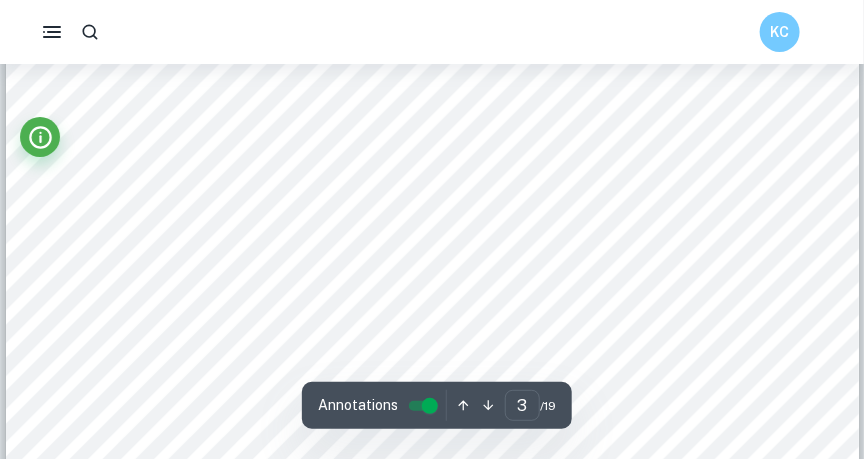 scroll, scrollTop: 2971, scrollLeft: 0, axis: vertical 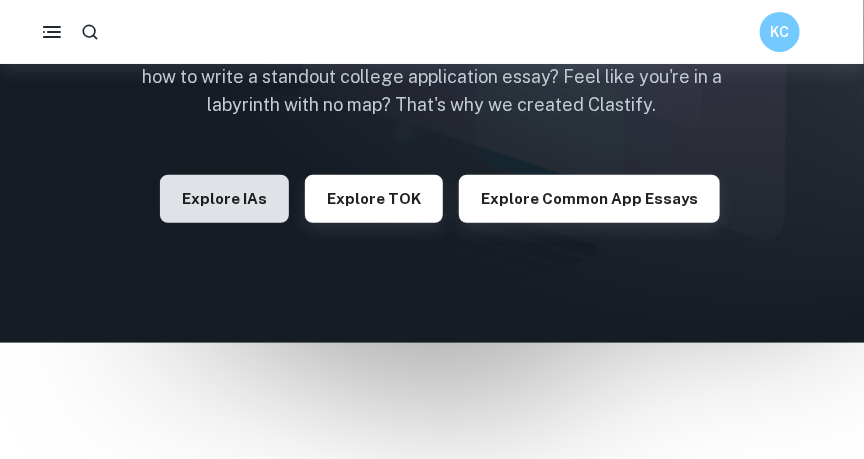 click on "Explore IAs" at bounding box center [224, 199] 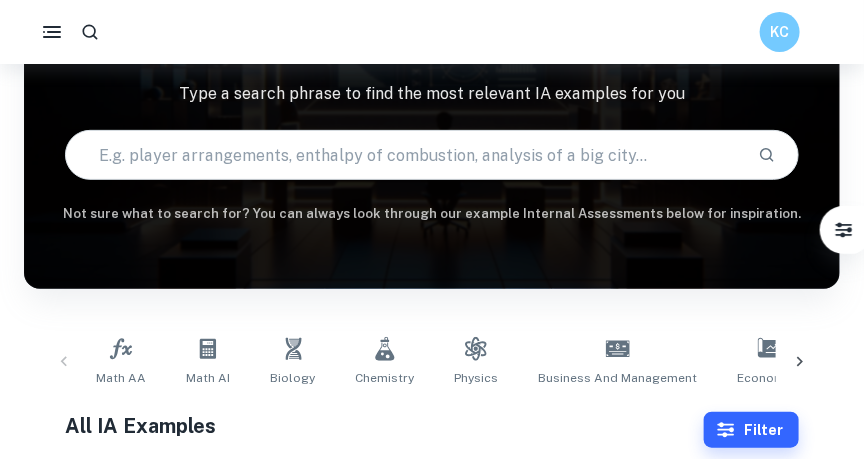 scroll, scrollTop: 171, scrollLeft: 0, axis: vertical 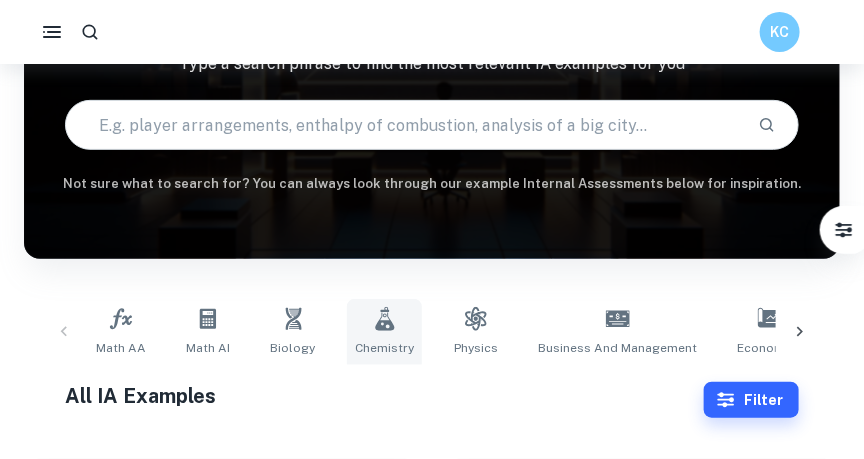 click 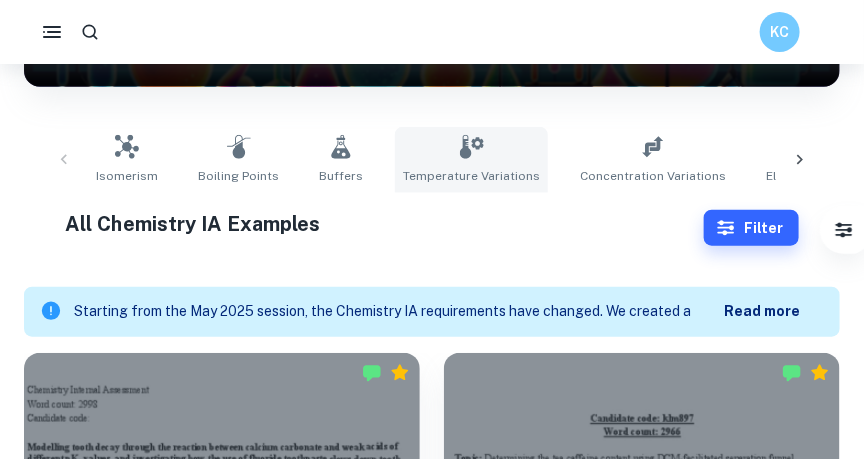 scroll, scrollTop: 342, scrollLeft: 0, axis: vertical 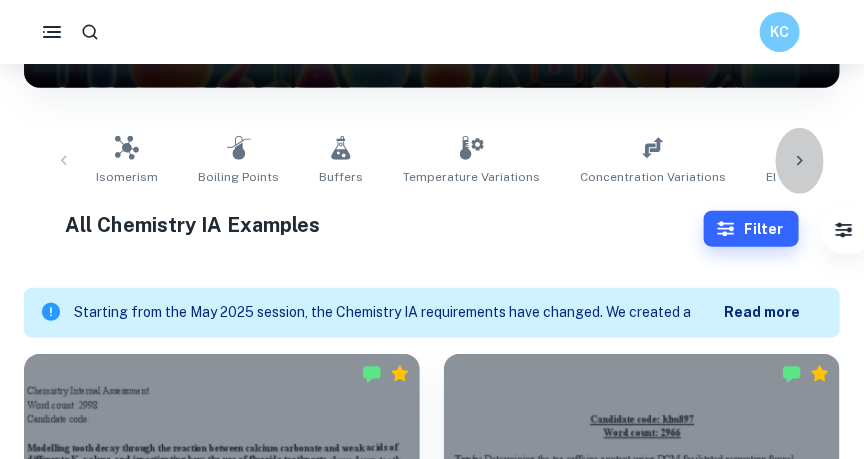 click 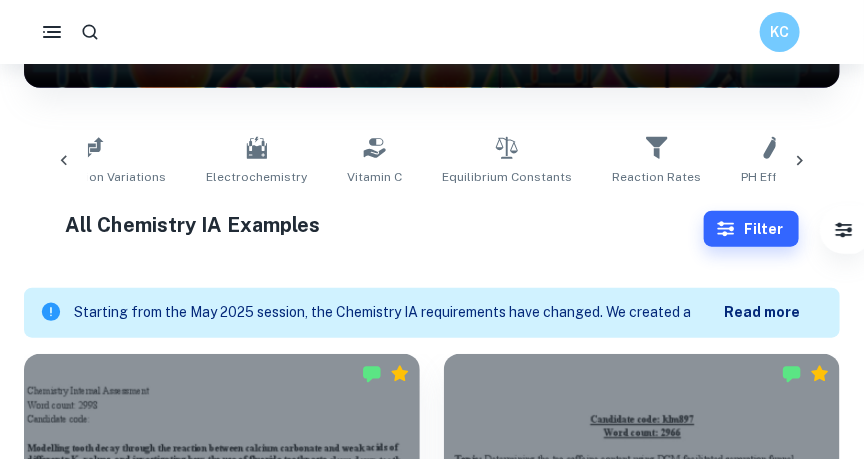 scroll, scrollTop: 0, scrollLeft: 634, axis: horizontal 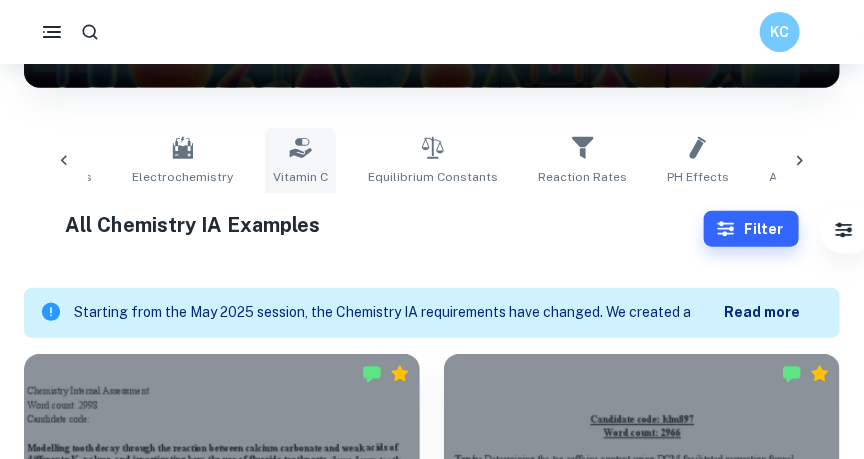 click on "Vitamin C" at bounding box center [300, 177] 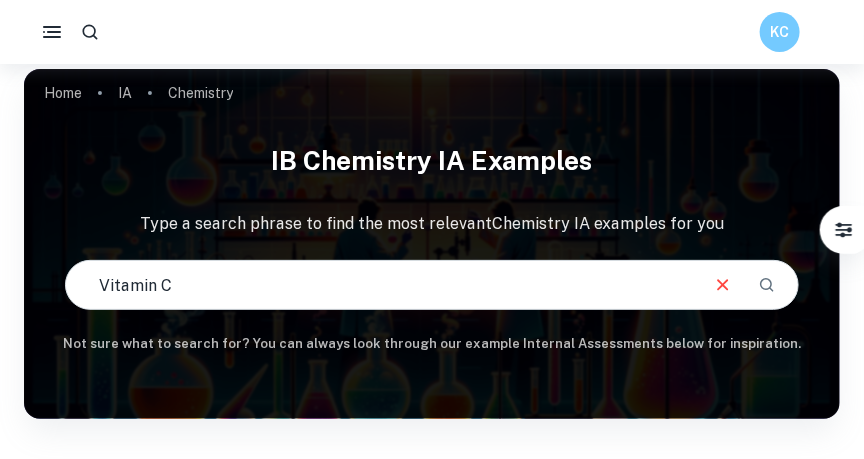 scroll, scrollTop: 0, scrollLeft: 0, axis: both 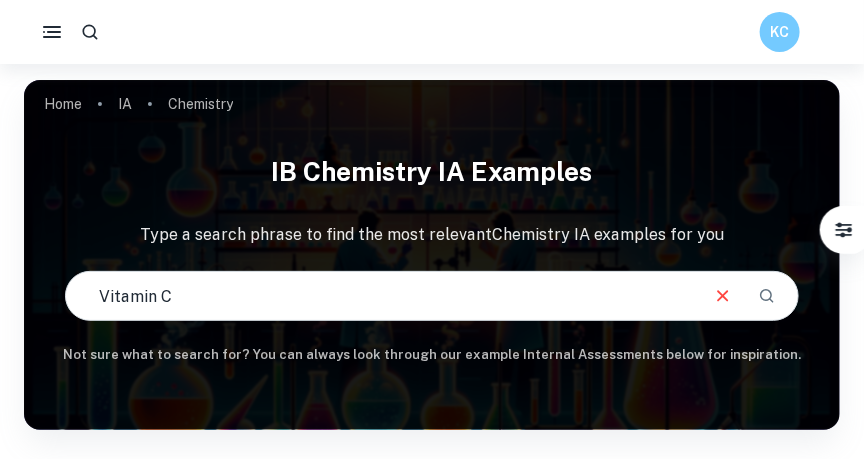 click on "Vitamin C" at bounding box center [381, 296] 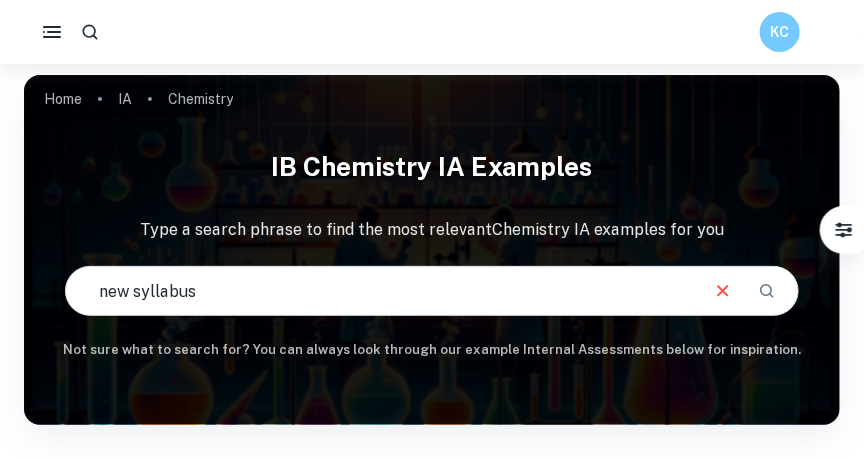 scroll, scrollTop: 0, scrollLeft: 0, axis: both 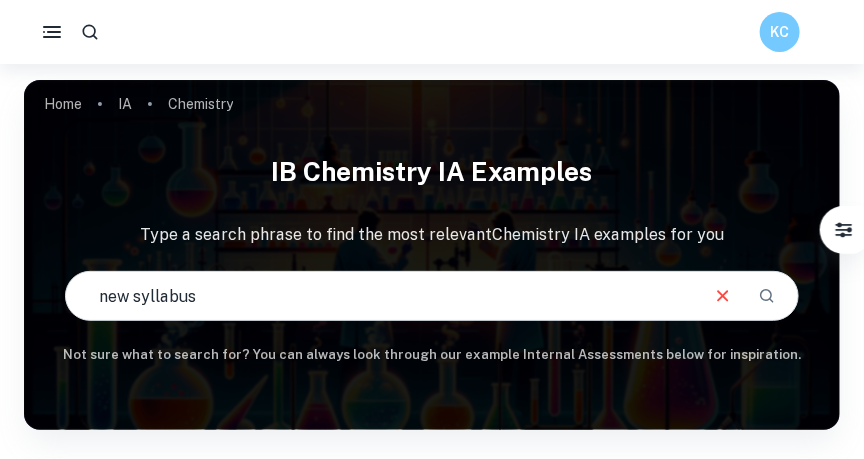 click on "new syllabus" at bounding box center (381, 296) 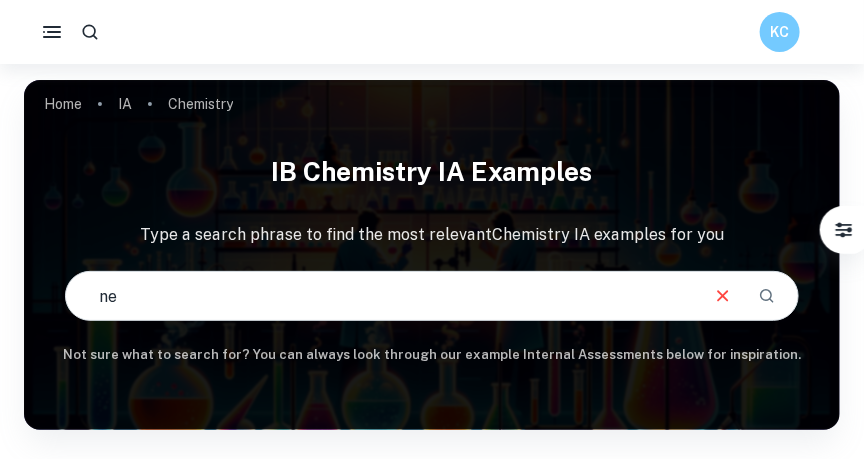 type on "n" 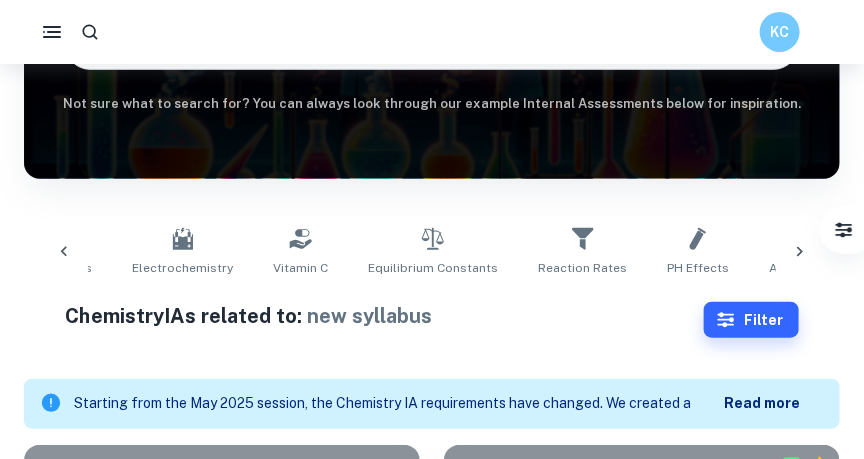 scroll, scrollTop: 285, scrollLeft: 0, axis: vertical 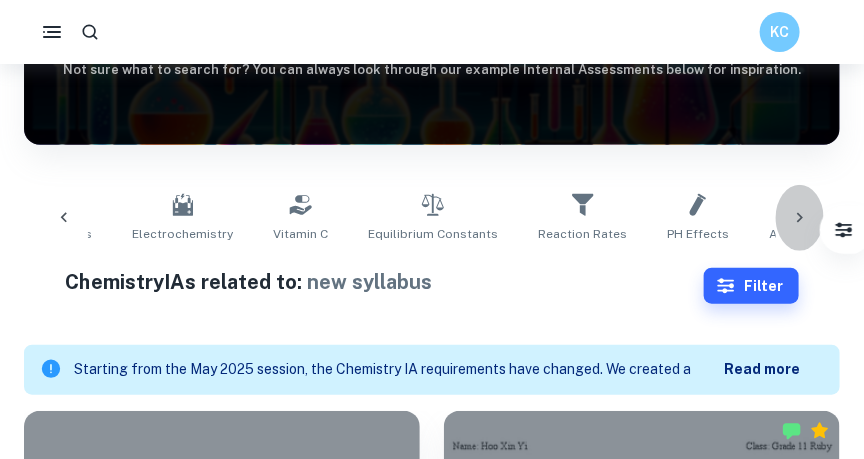click 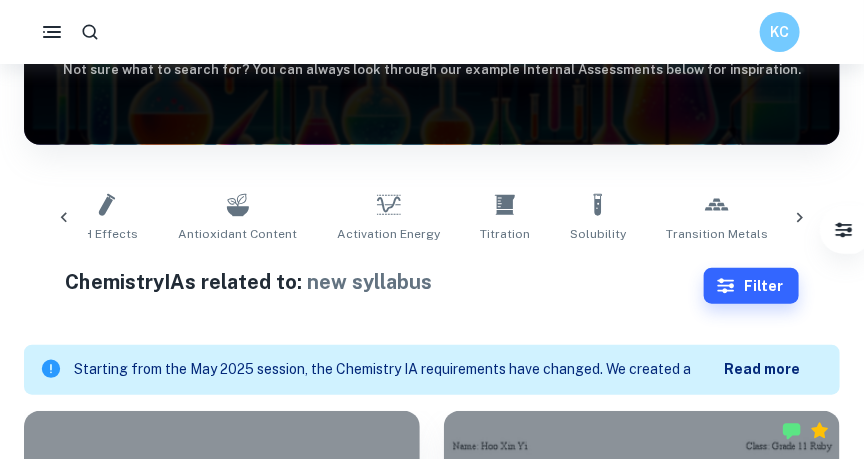 scroll, scrollTop: 0, scrollLeft: 1268, axis: horizontal 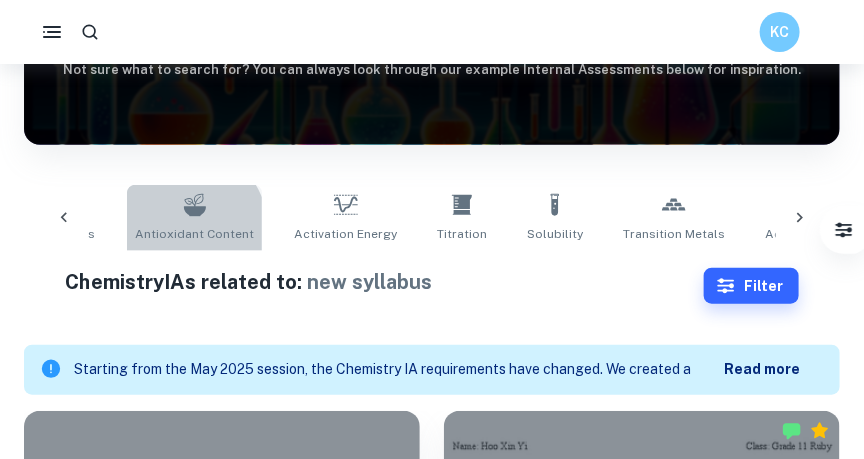 click on "Antioxidant Content" at bounding box center (194, 234) 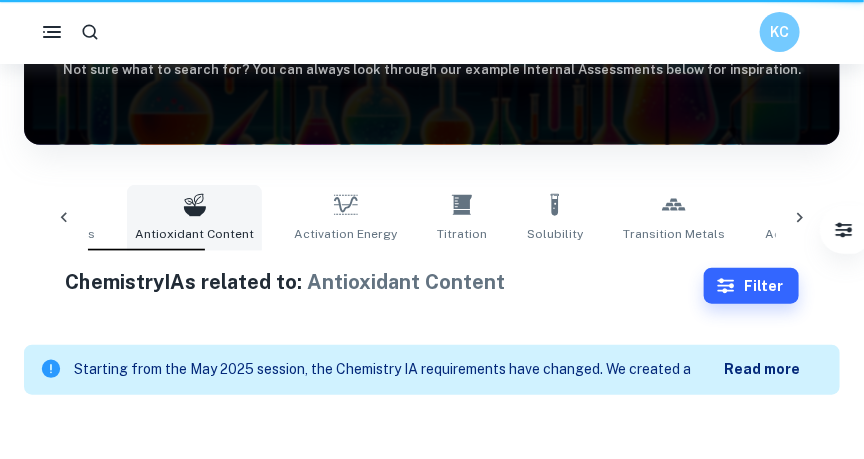 scroll, scrollTop: 0, scrollLeft: 0, axis: both 